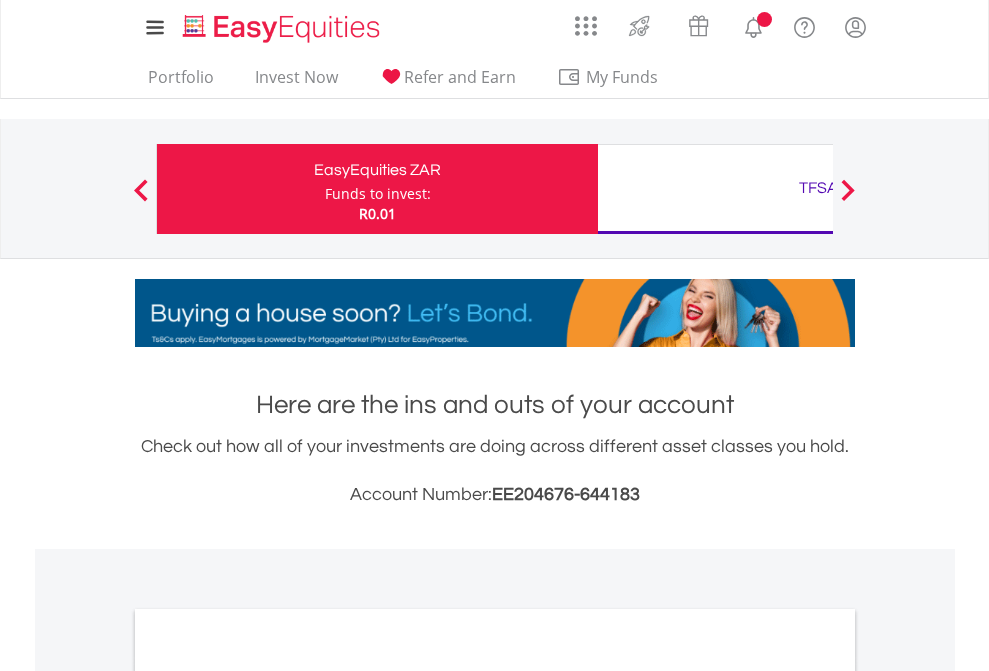 scroll, scrollTop: 0, scrollLeft: 0, axis: both 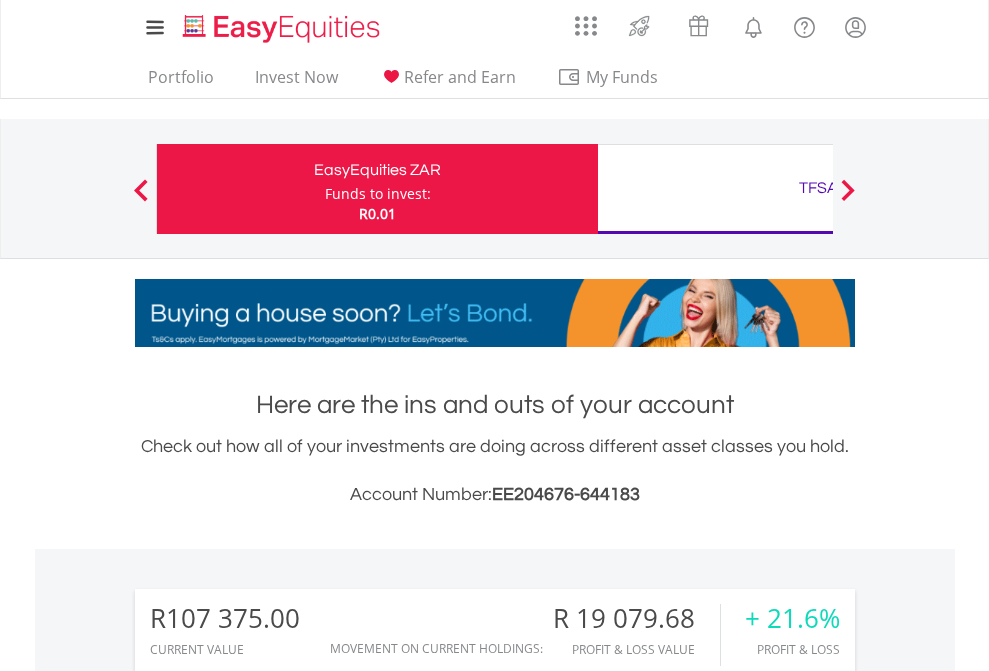 click on "Funds to invest:" at bounding box center [378, 194] 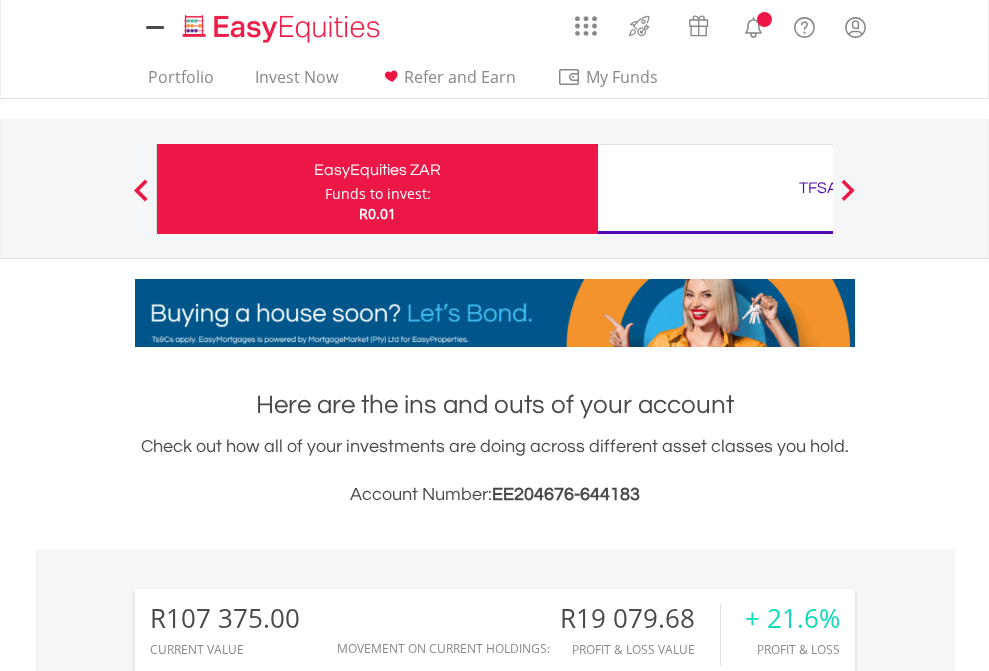 scroll, scrollTop: 0, scrollLeft: 0, axis: both 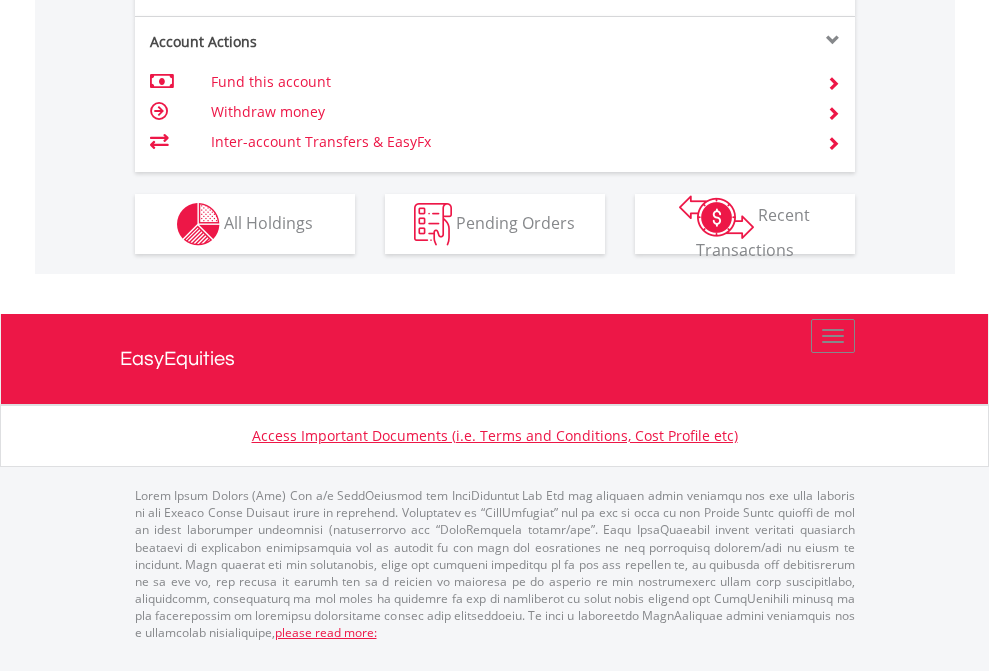 click on "Investment types" at bounding box center [706, -337] 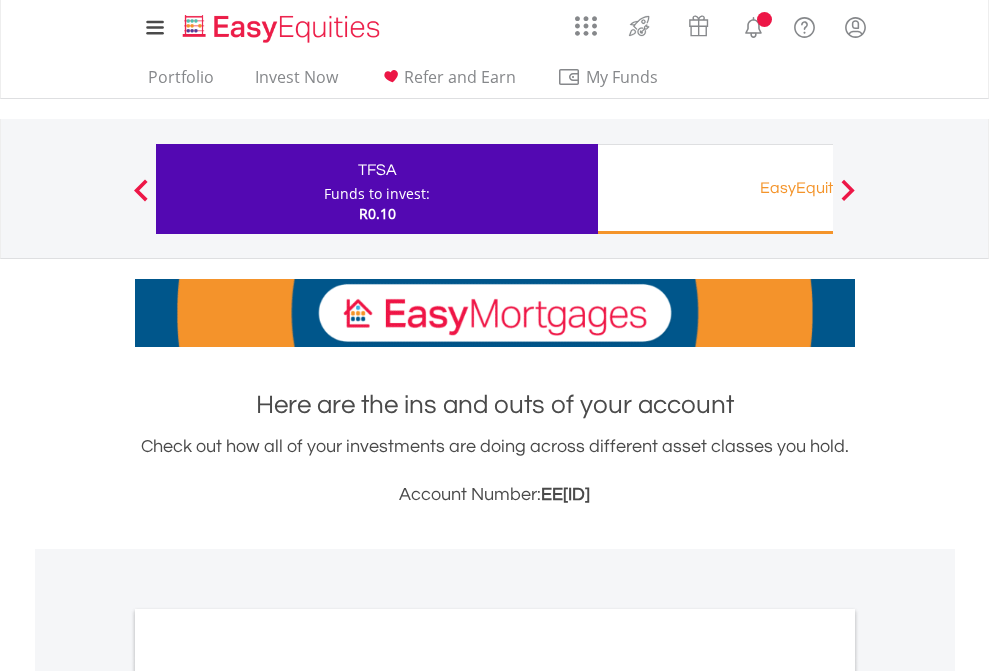 scroll, scrollTop: 0, scrollLeft: 0, axis: both 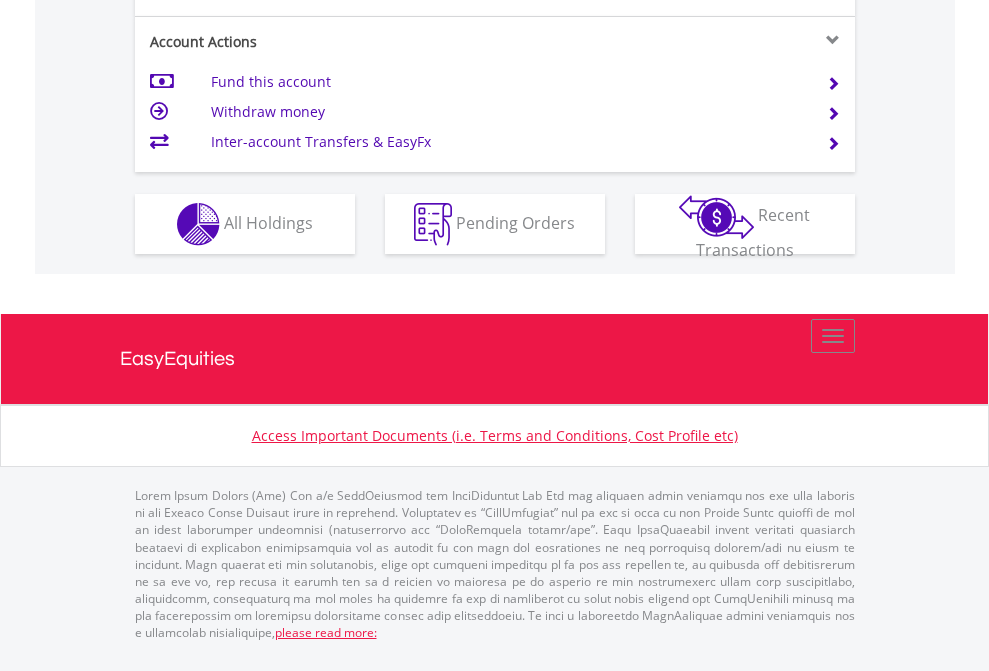 click on "Investment types" at bounding box center (706, -337) 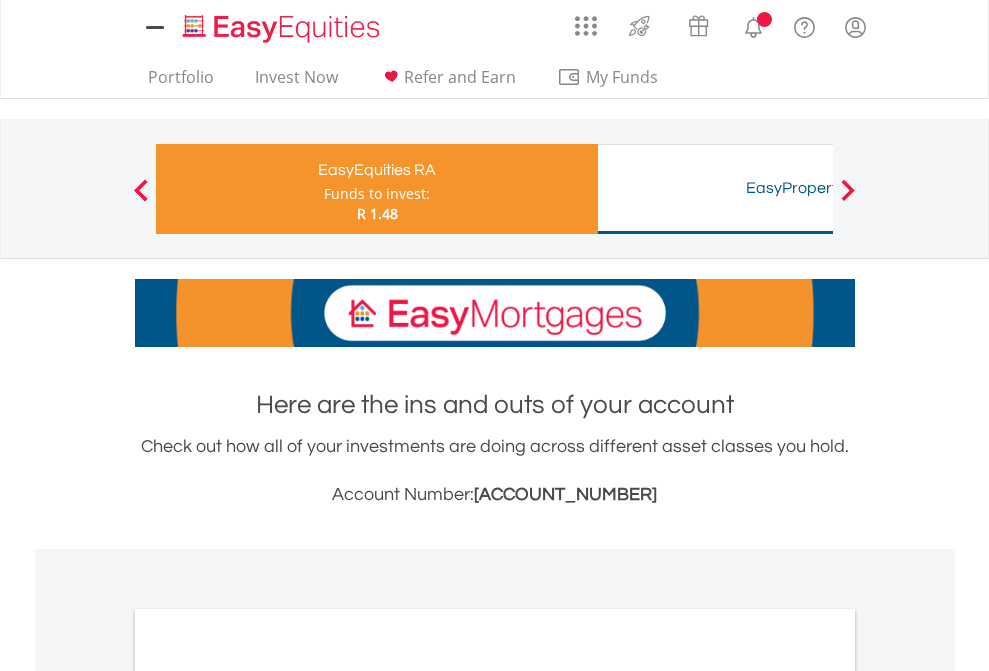 scroll, scrollTop: 0, scrollLeft: 0, axis: both 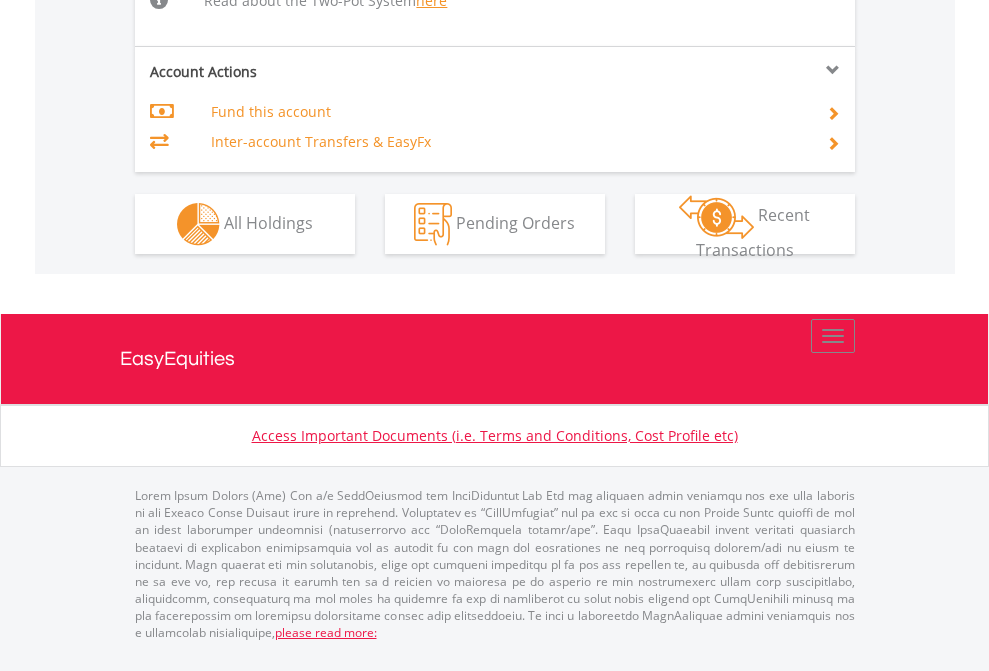 click on "Investment types" at bounding box center [706, -498] 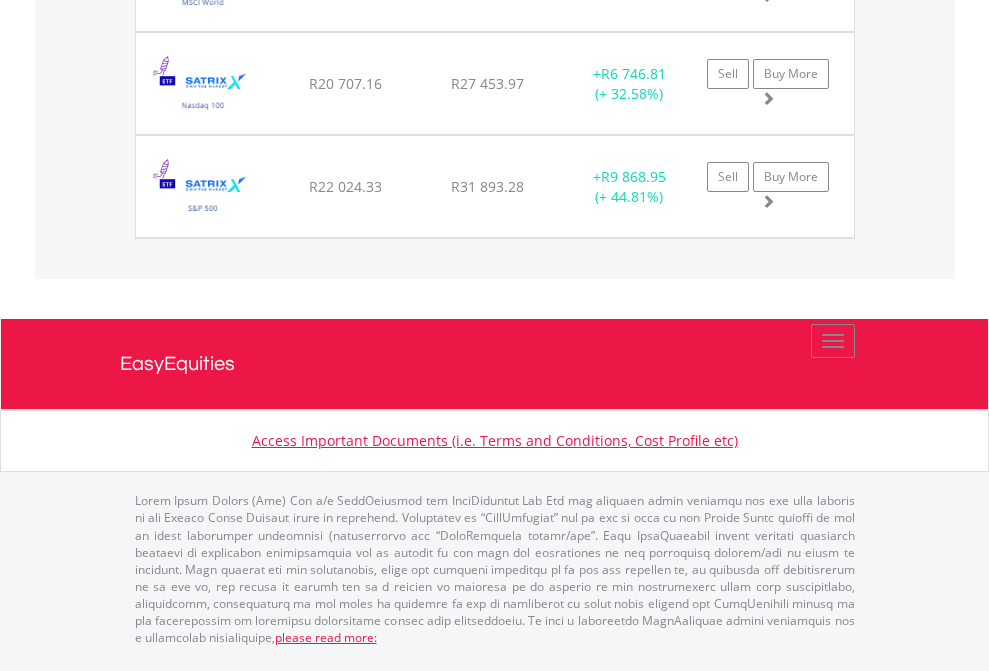 scroll, scrollTop: 2225, scrollLeft: 0, axis: vertical 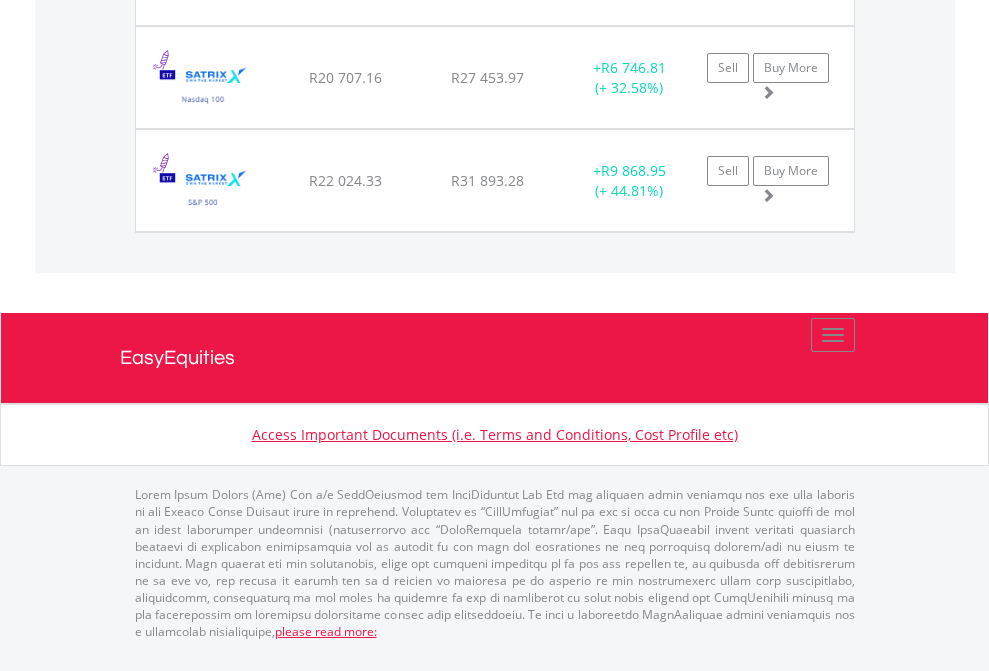 click on "TFSA" at bounding box center [818, -1751] 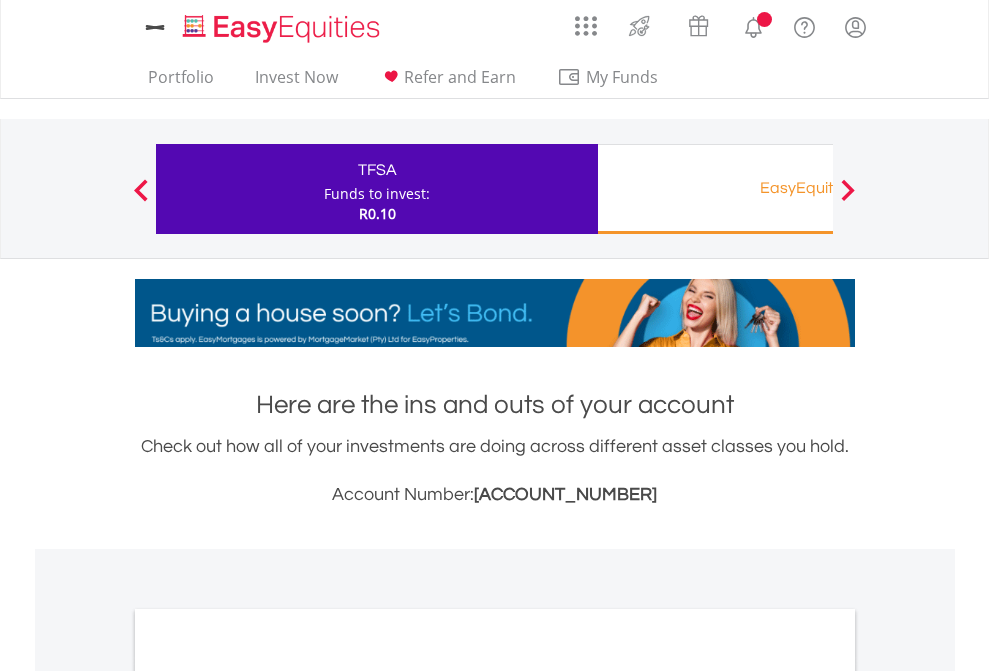 click on "All Holdings" at bounding box center [268, 1096] 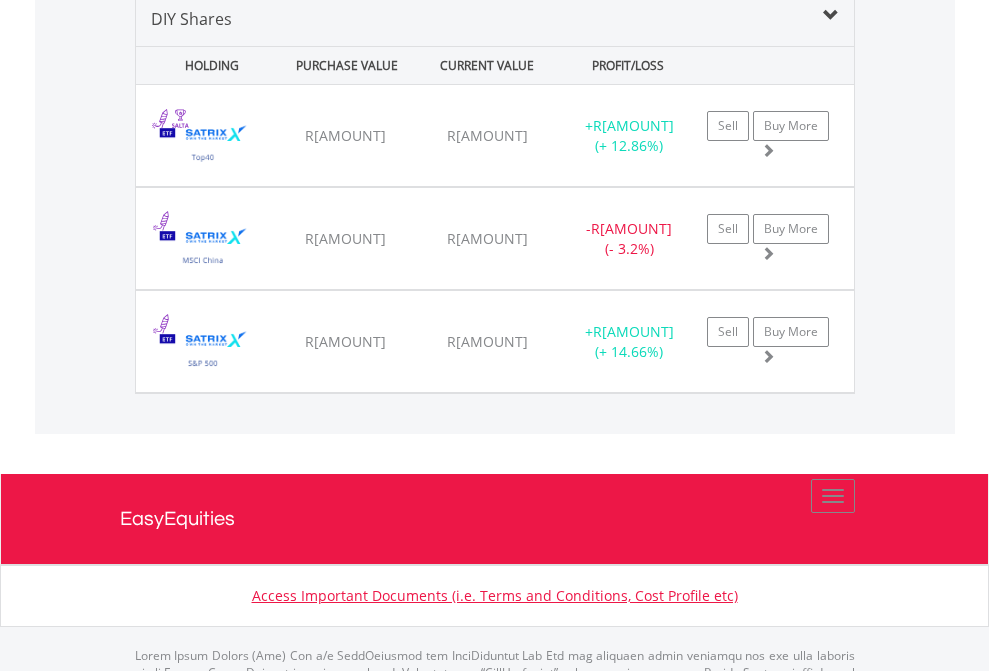scroll, scrollTop: 1933, scrollLeft: 0, axis: vertical 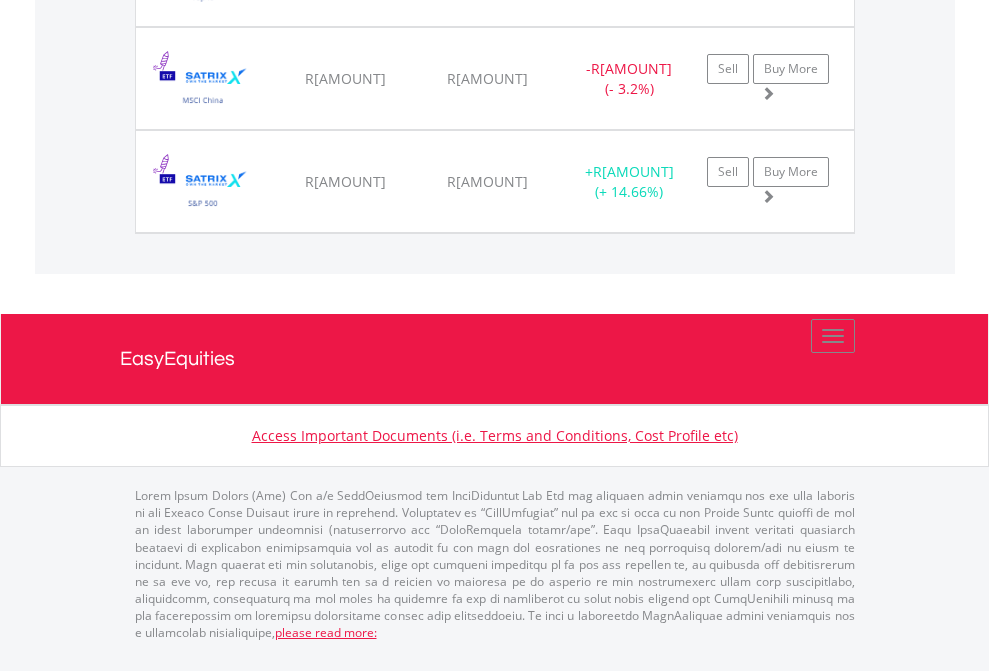 click on "EasyEquities RA" at bounding box center [818, -1174] 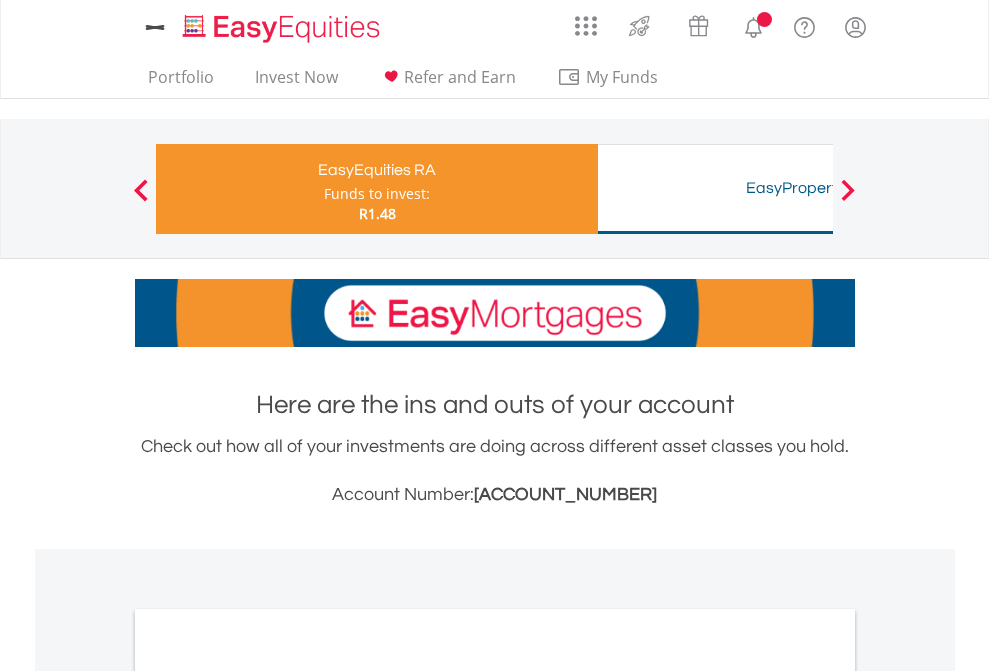 scroll, scrollTop: 0, scrollLeft: 0, axis: both 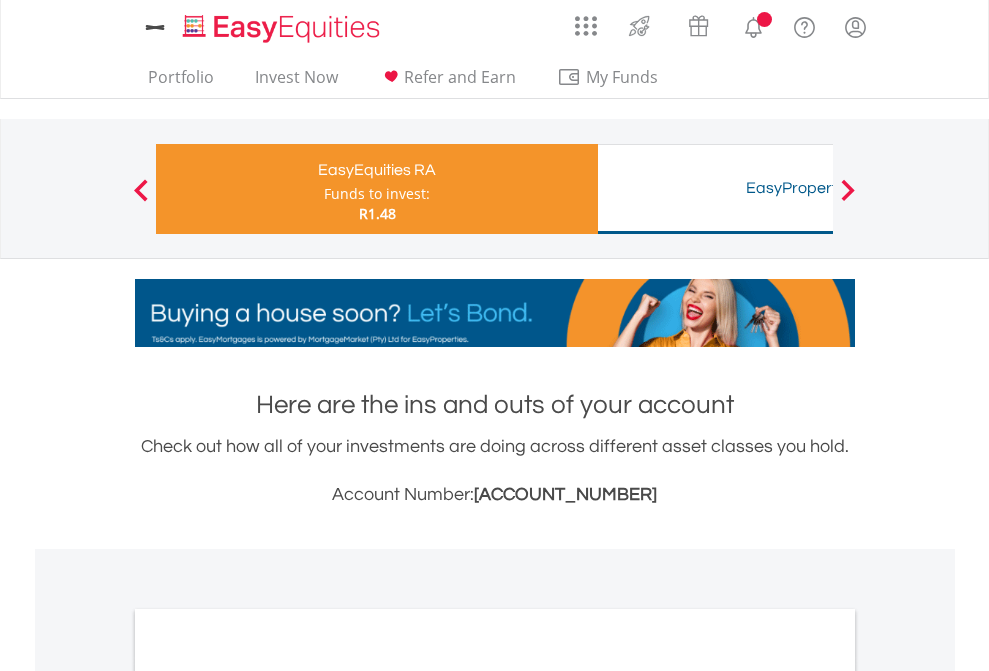 click on "All Holdings" at bounding box center (268, 1066) 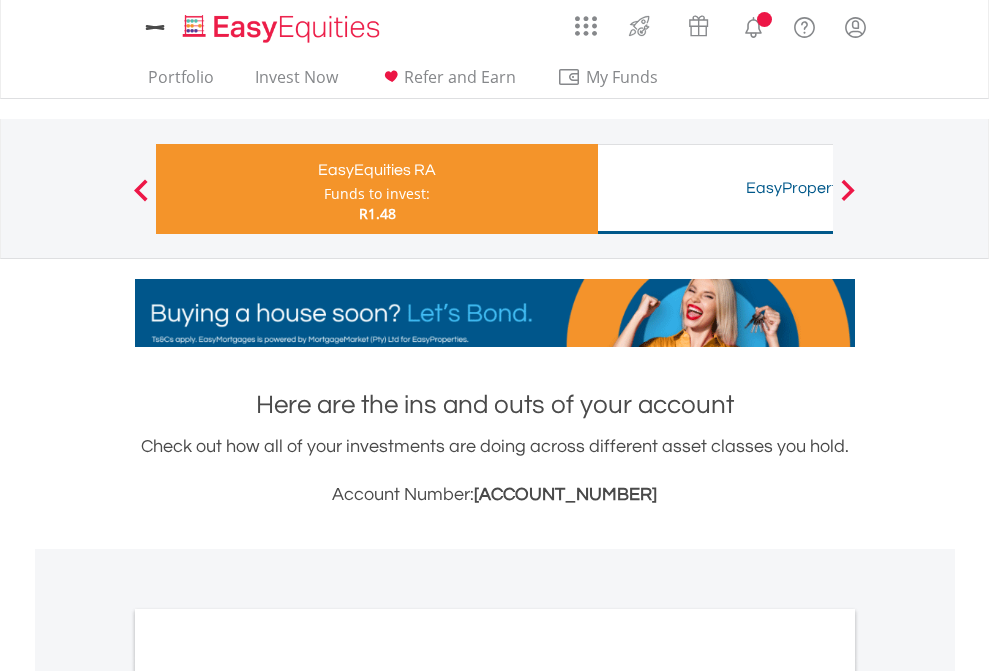 scroll, scrollTop: 1202, scrollLeft: 0, axis: vertical 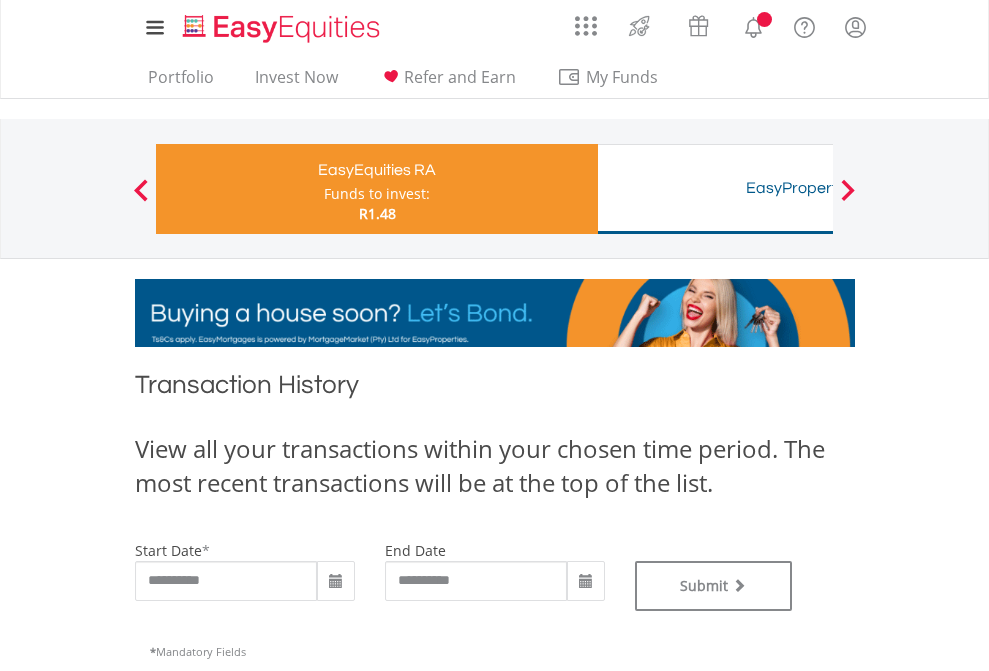 type on "**********" 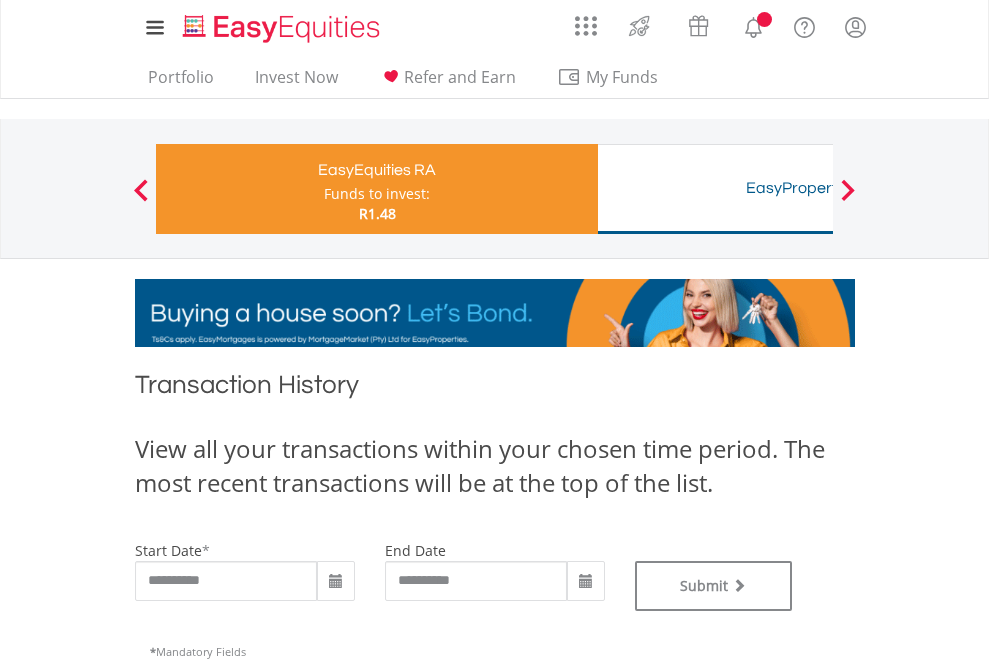 type on "**********" 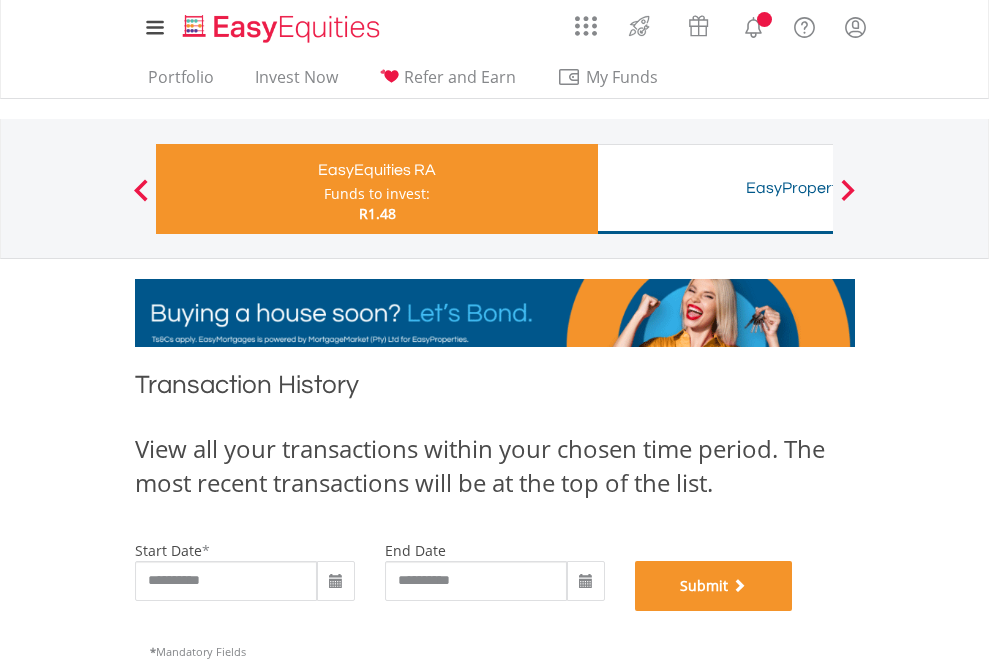 click on "Submit" at bounding box center [714, 586] 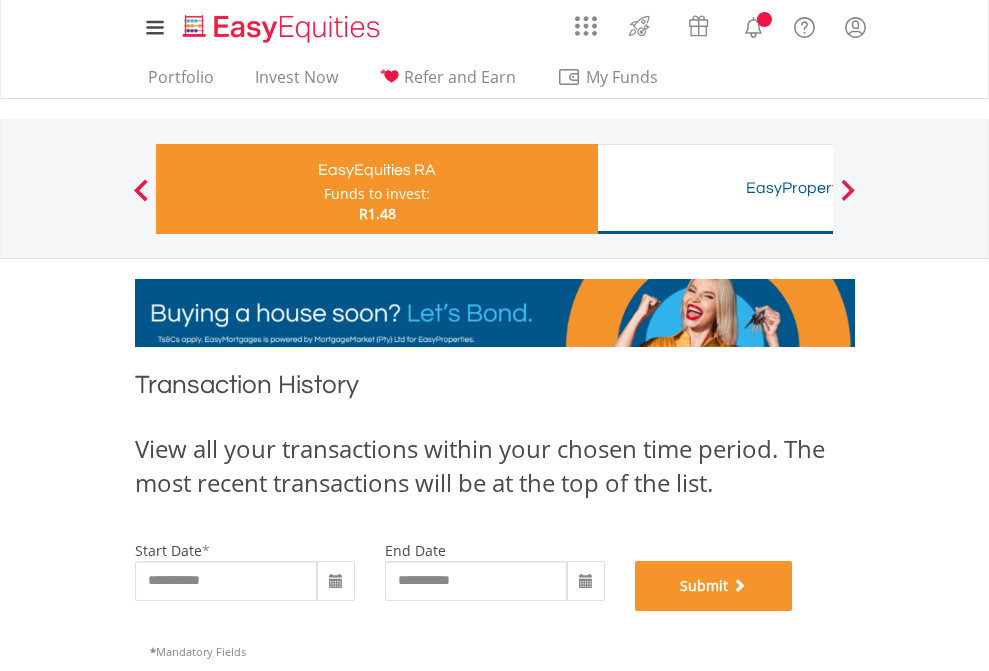 scroll, scrollTop: 811, scrollLeft: 0, axis: vertical 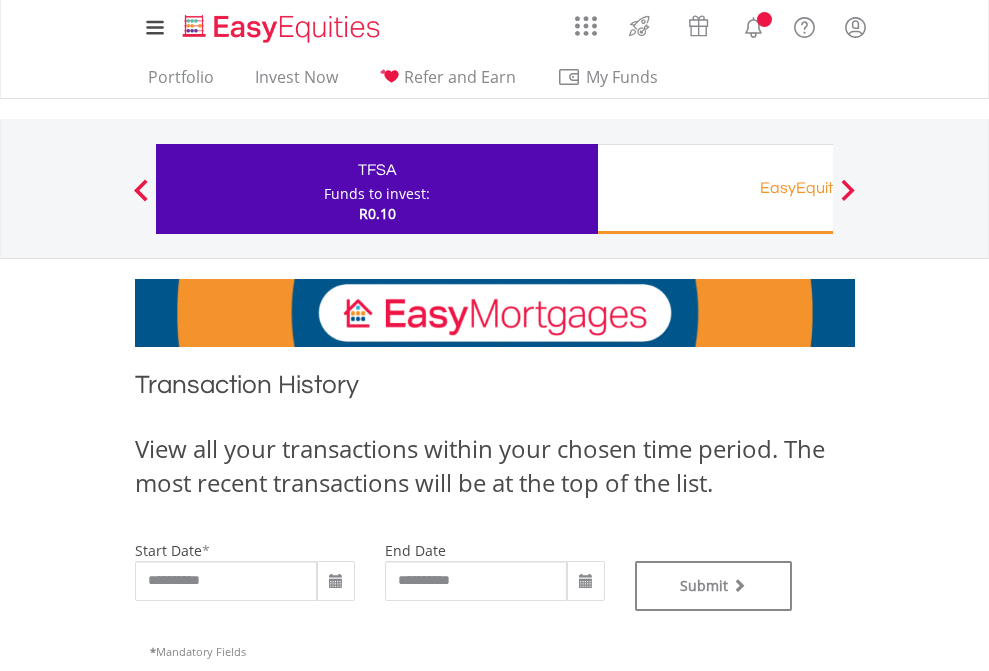 type on "**********" 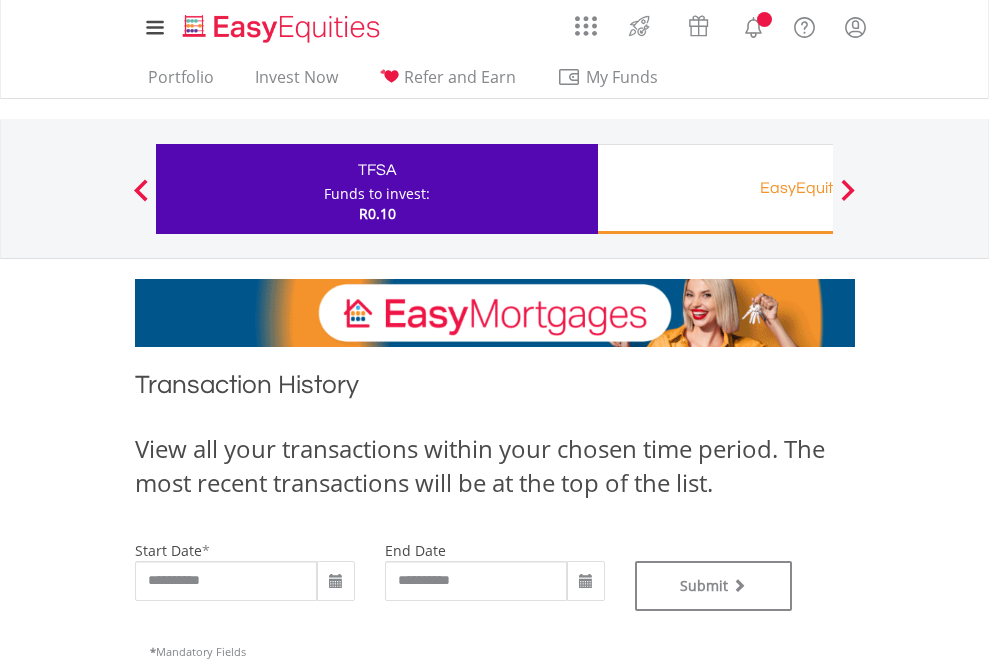 type on "**********" 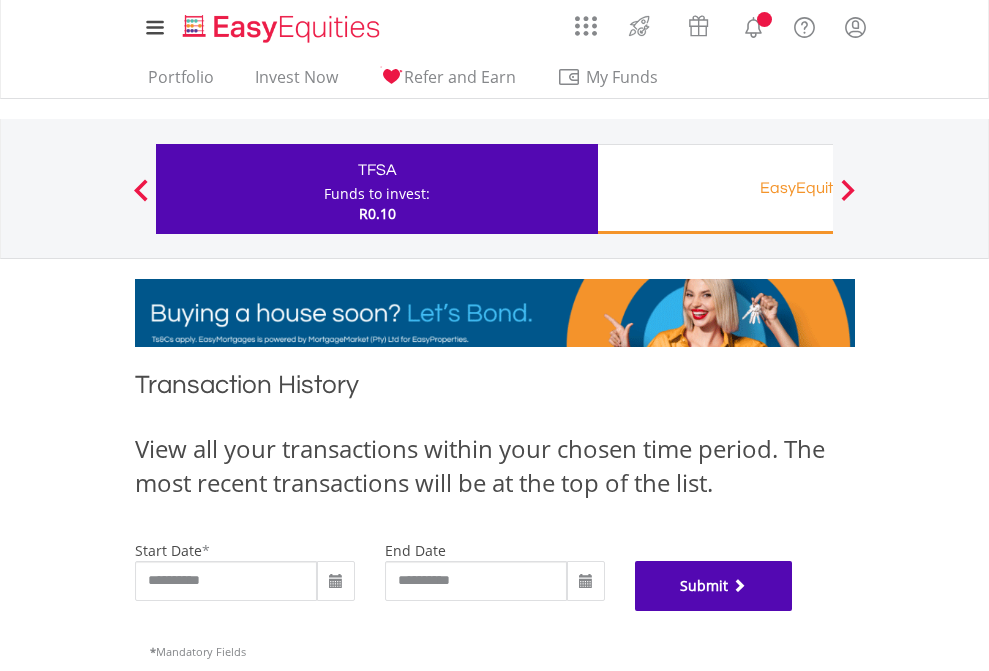 click on "Submit" at bounding box center (714, 586) 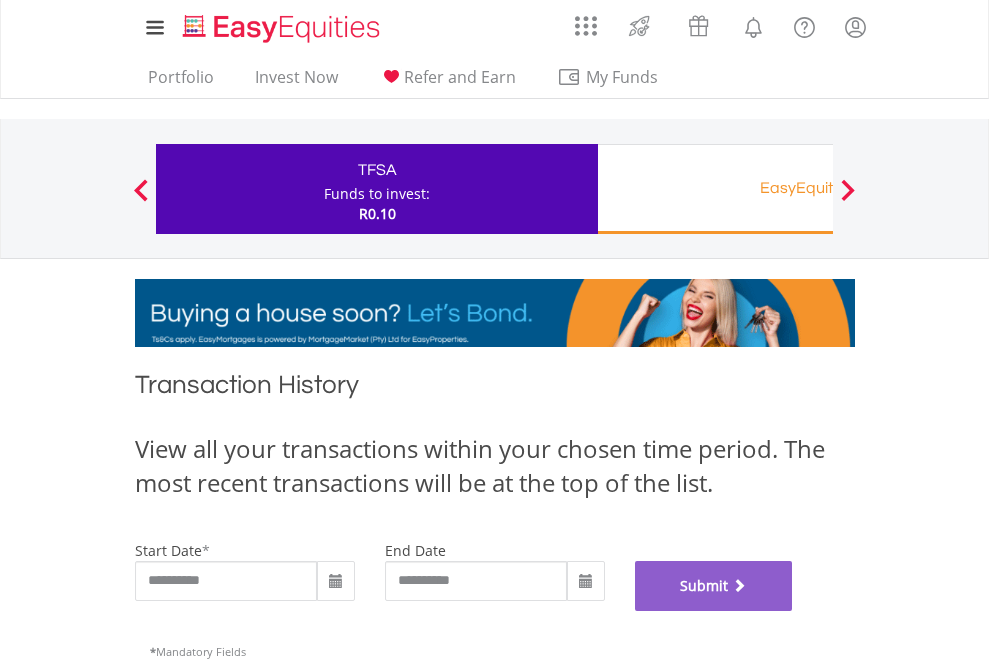 scroll, scrollTop: 811, scrollLeft: 0, axis: vertical 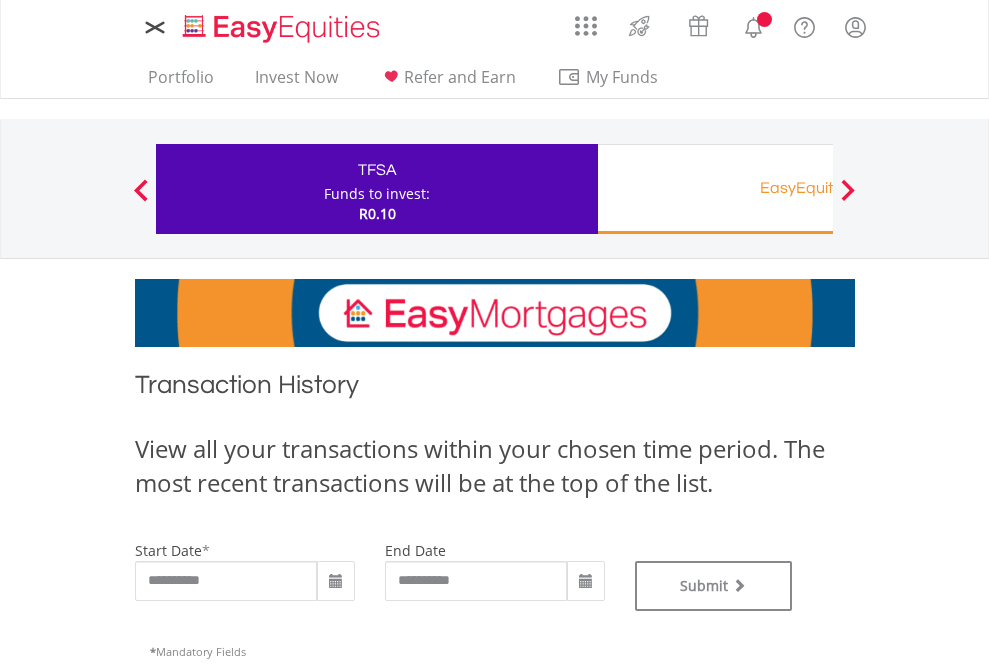 click on "EasyEquities RA" at bounding box center [818, 188] 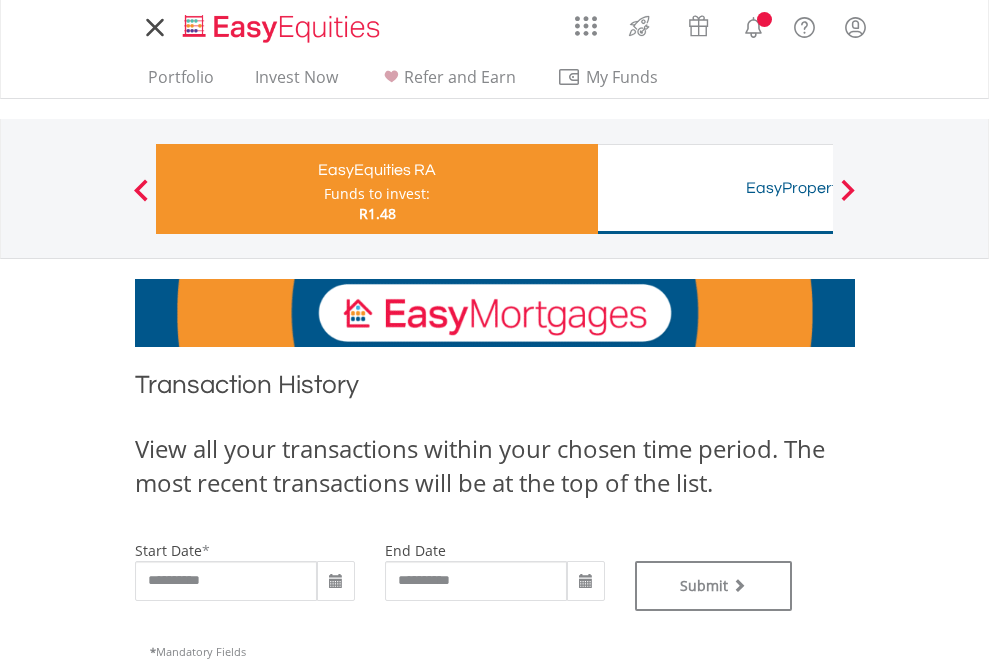 scroll, scrollTop: 0, scrollLeft: 0, axis: both 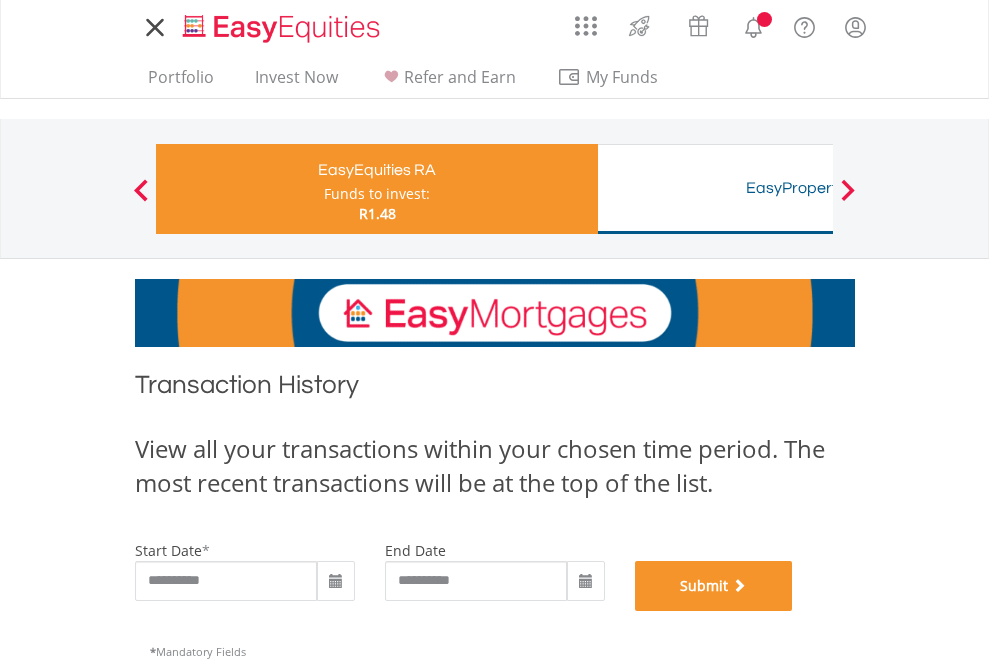 click on "Submit" at bounding box center (714, 586) 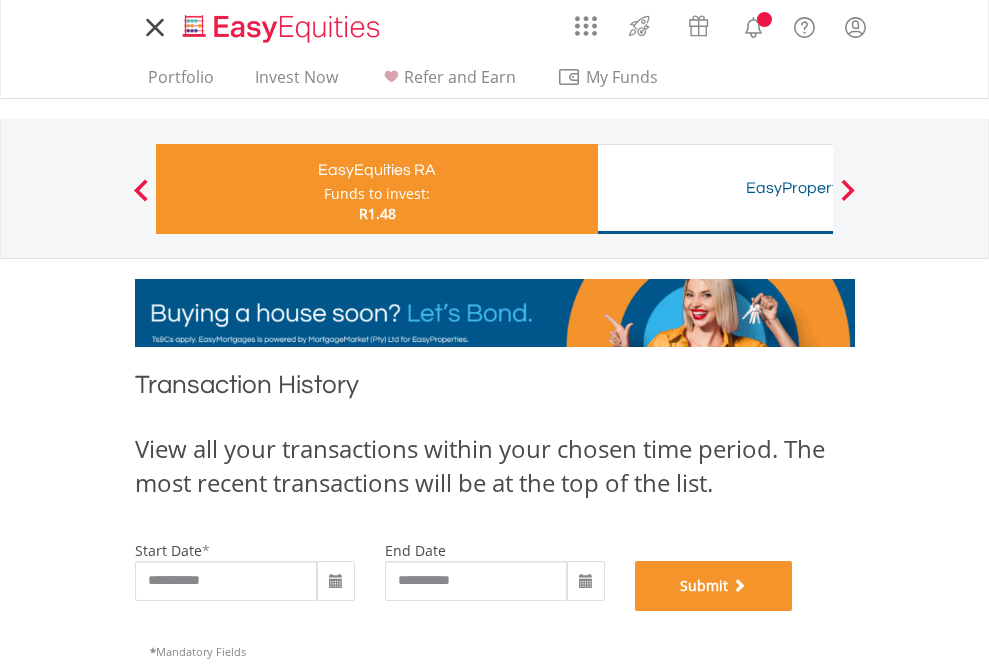 scroll, scrollTop: 811, scrollLeft: 0, axis: vertical 